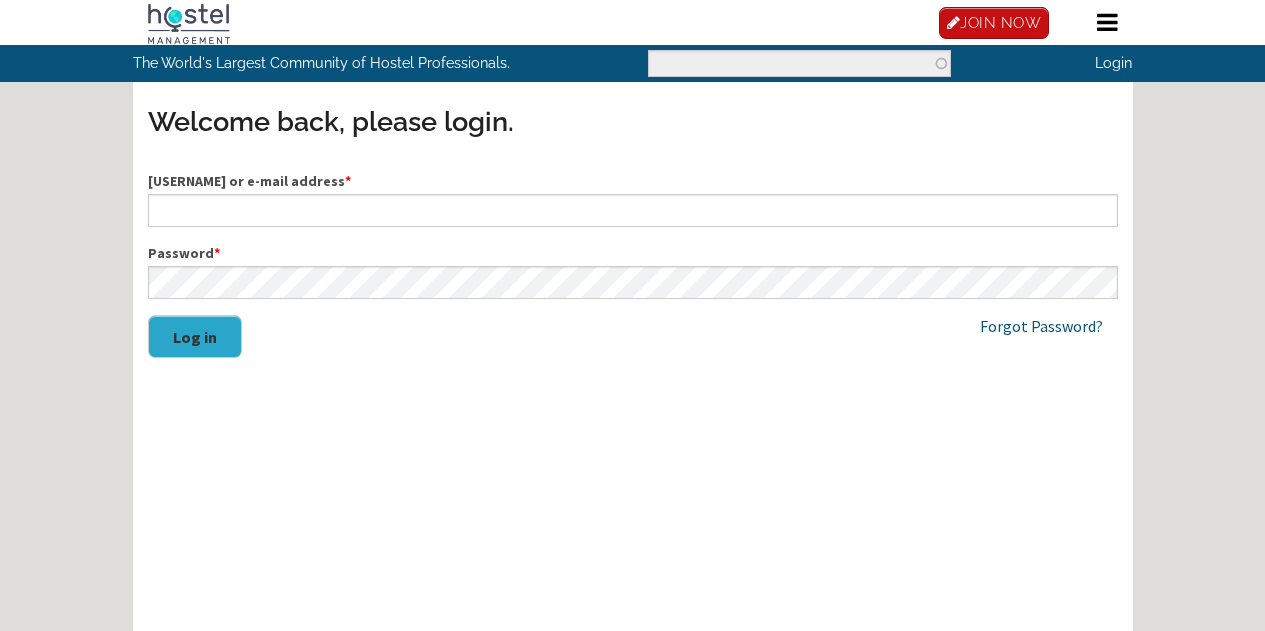 scroll, scrollTop: 0, scrollLeft: 0, axis: both 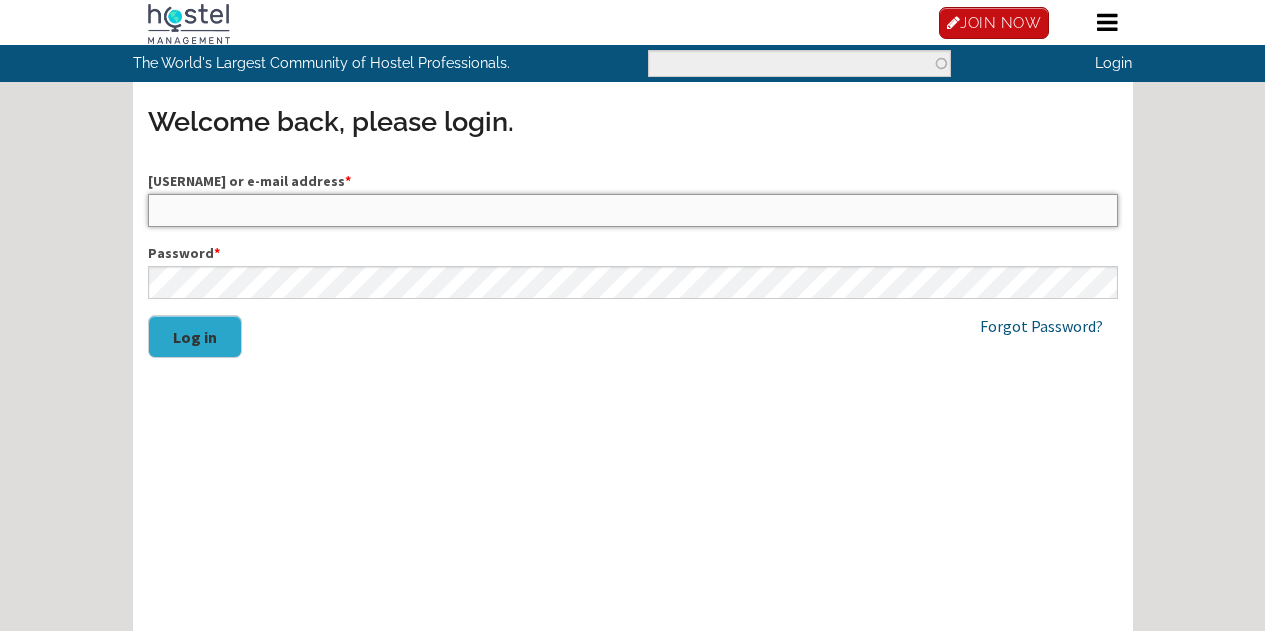 click on "Username or e-mail address  *" at bounding box center [633, 210] 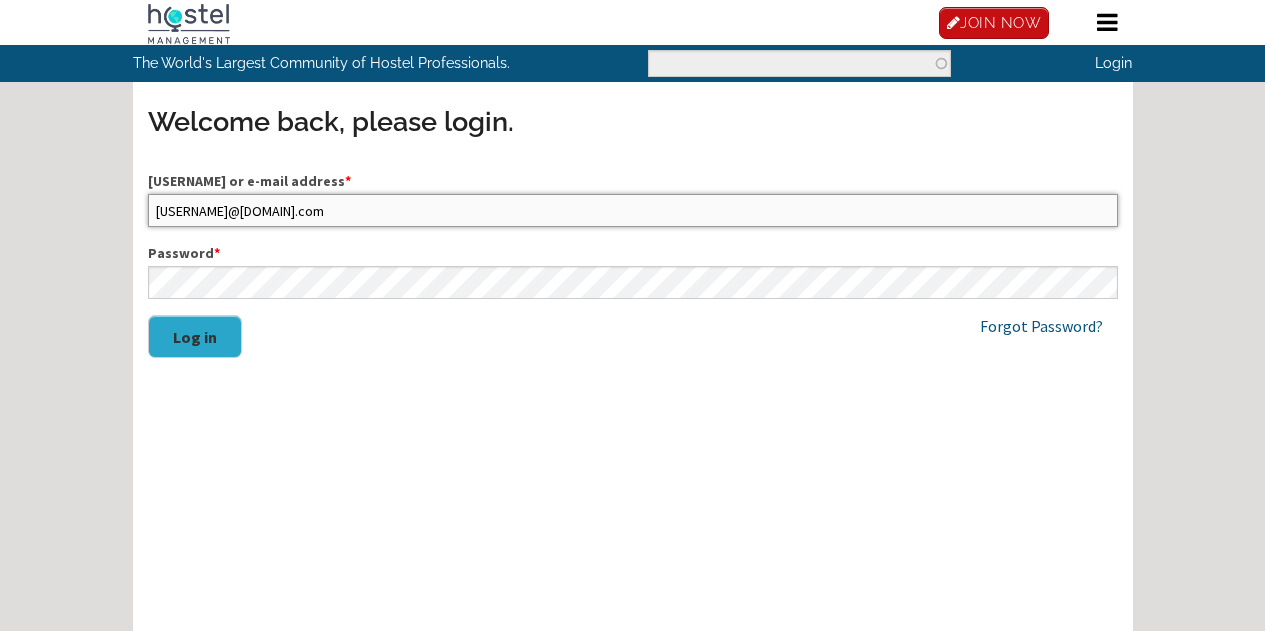 type on "[EMAIL]" 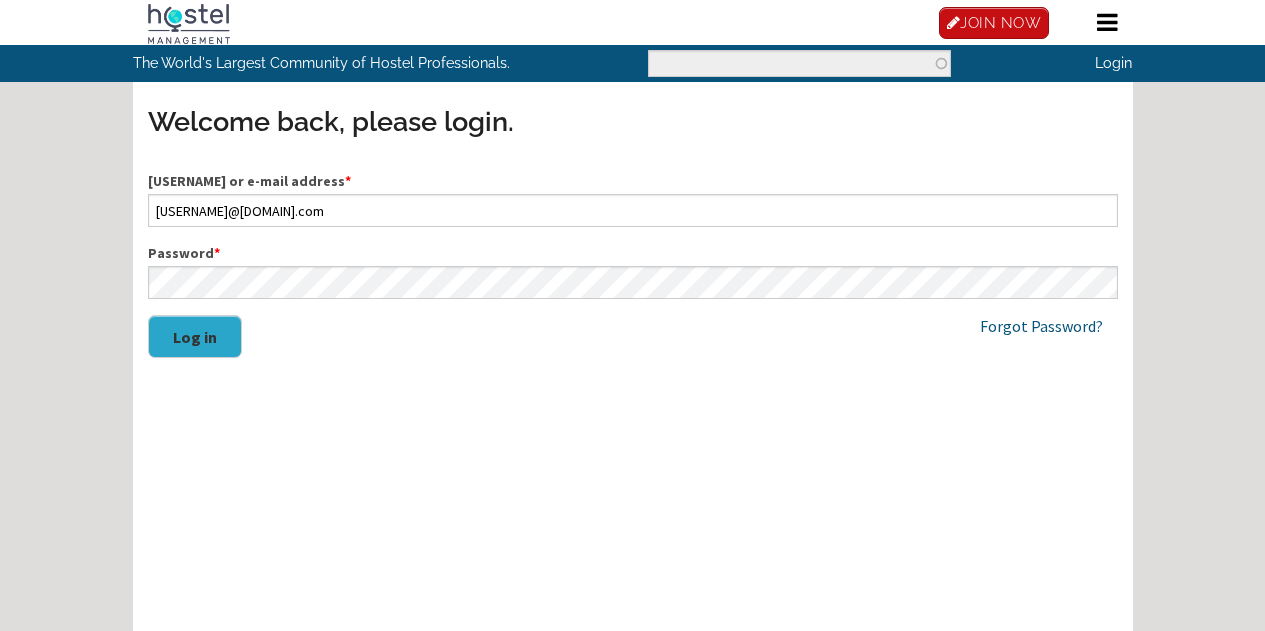 click on "Log in" at bounding box center [195, 336] 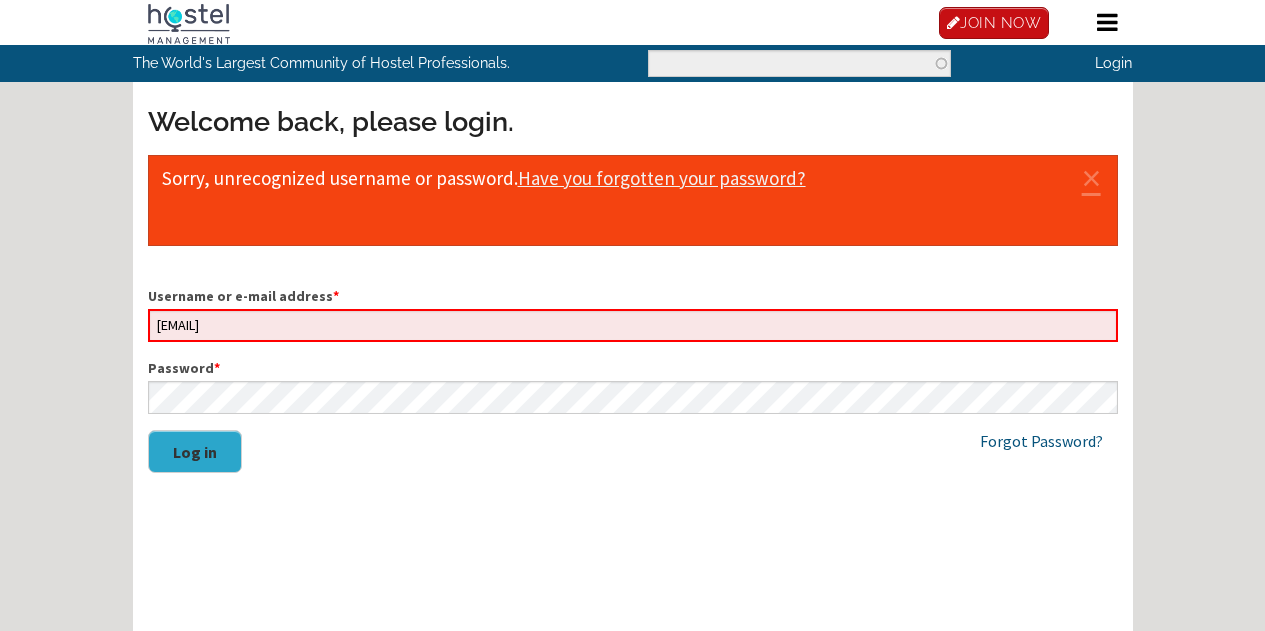 scroll, scrollTop: 0, scrollLeft: 0, axis: both 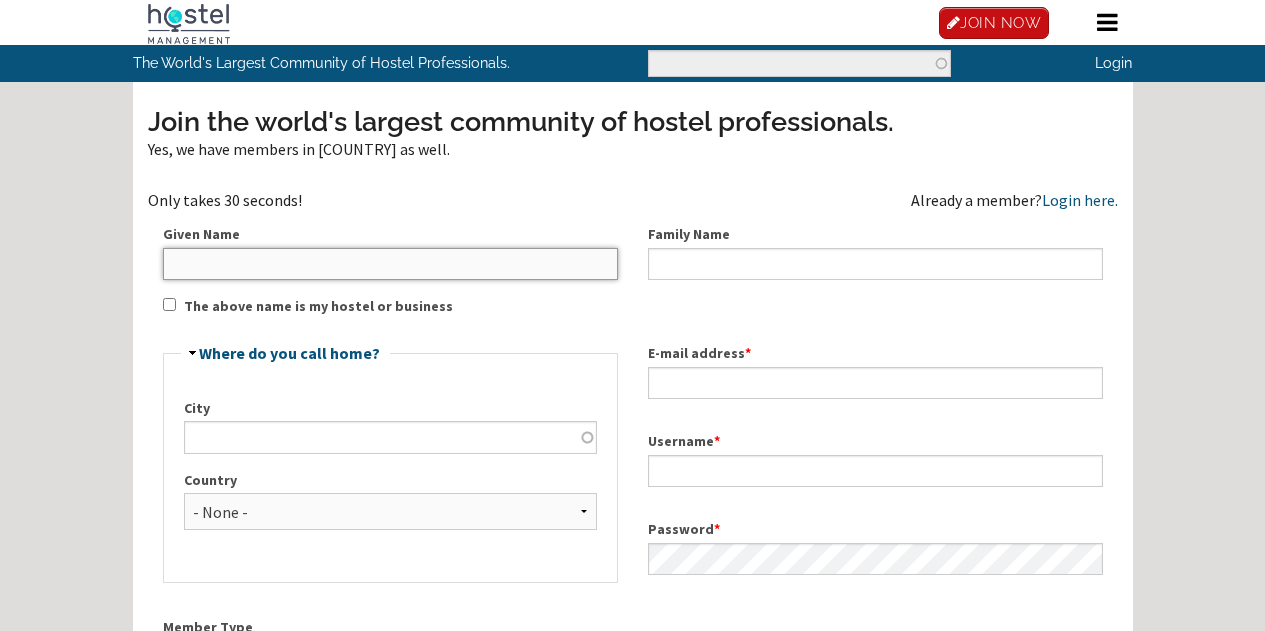 click on "Given Name" at bounding box center (390, 264) 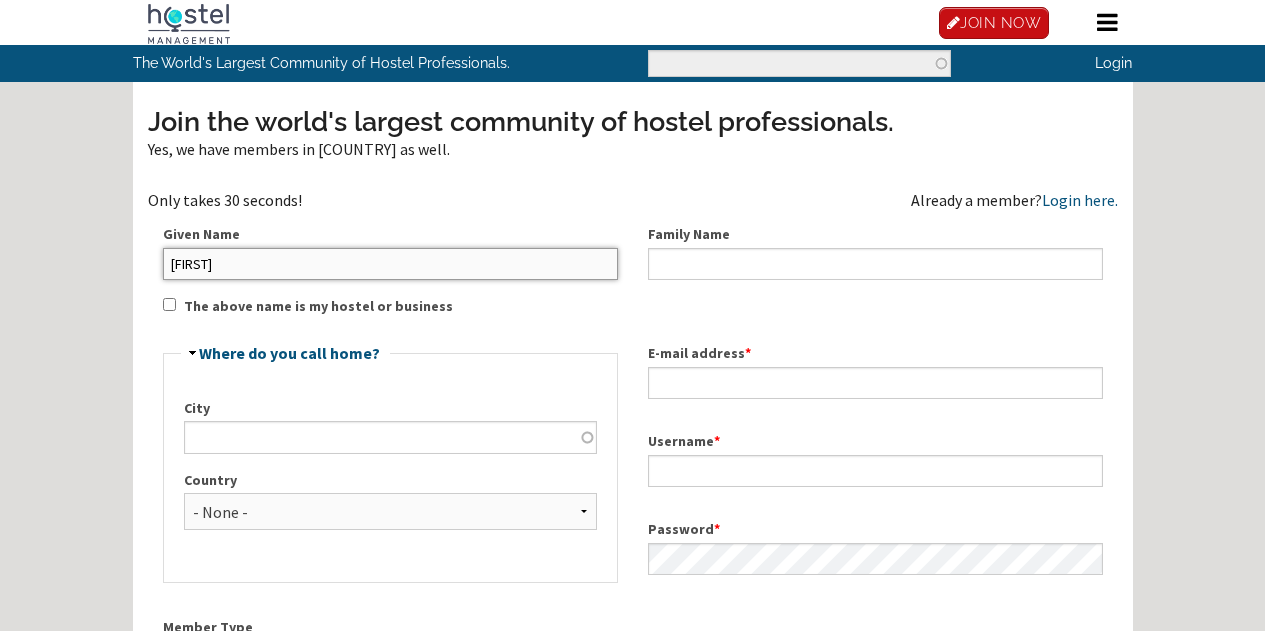 type on "[FIRST]" 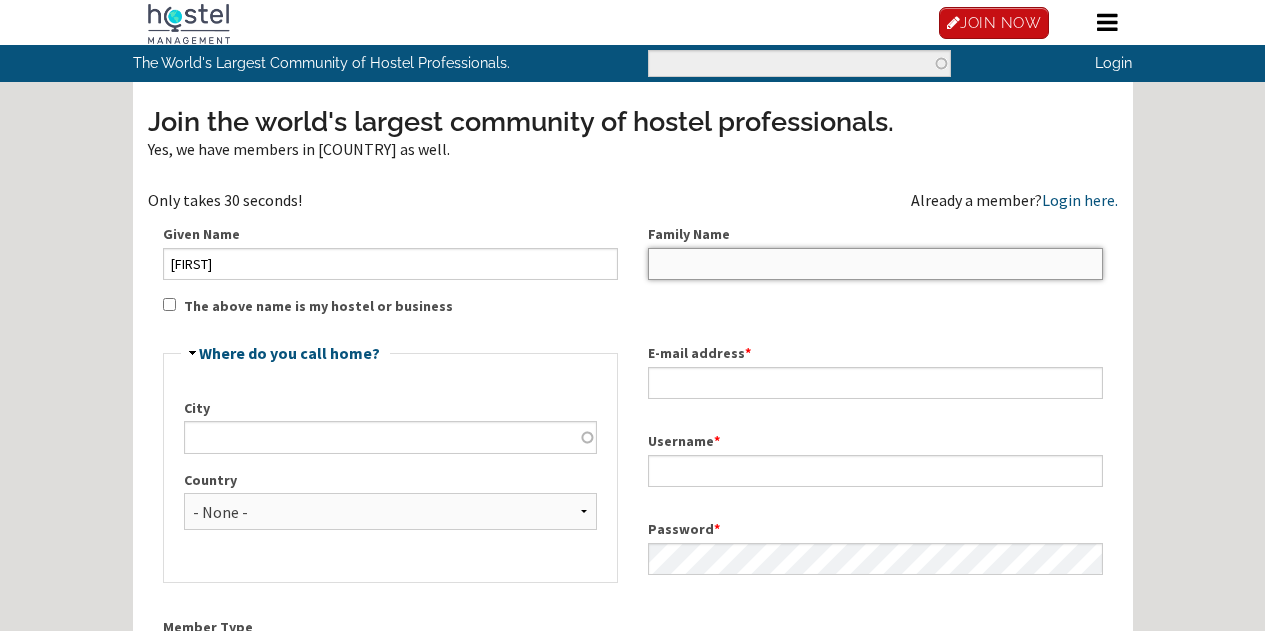 click on "Family Name" at bounding box center (875, 264) 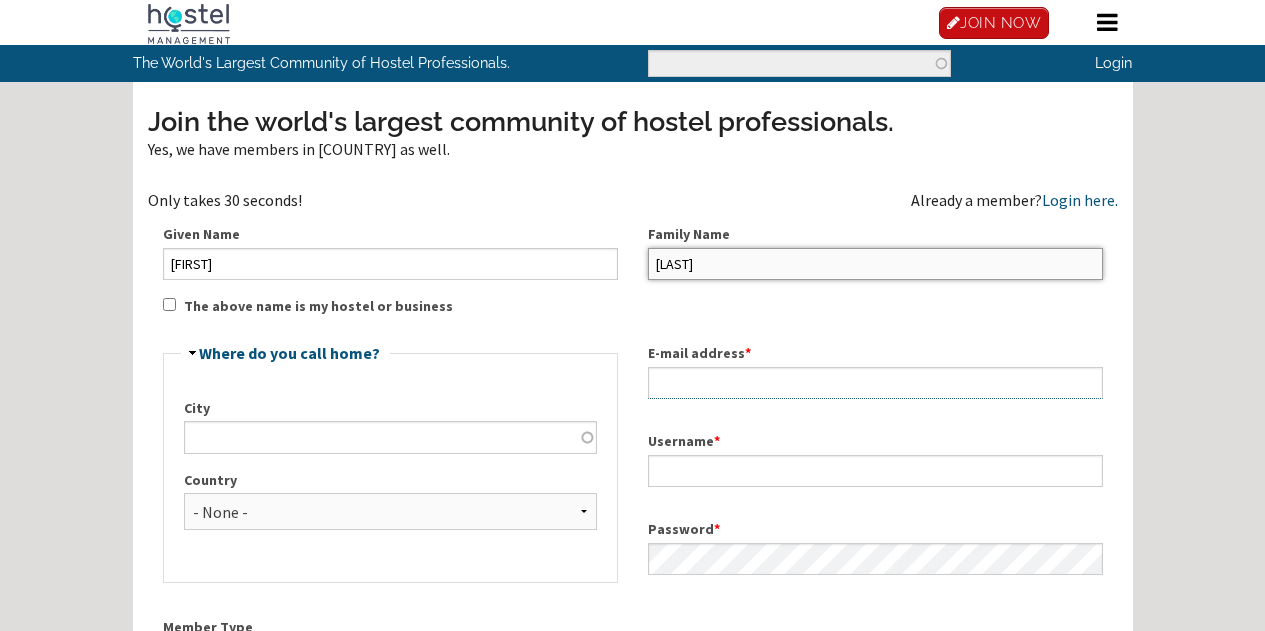 type on "Mirkowska" 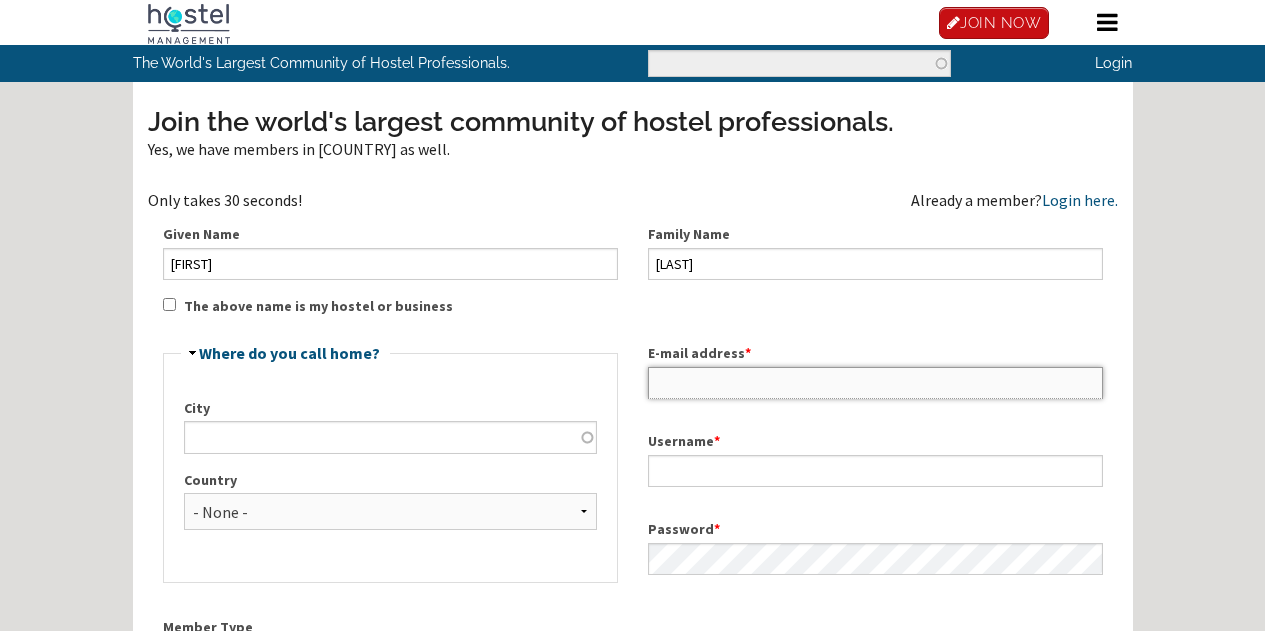 click on "E-mail address  *" at bounding box center (875, 383) 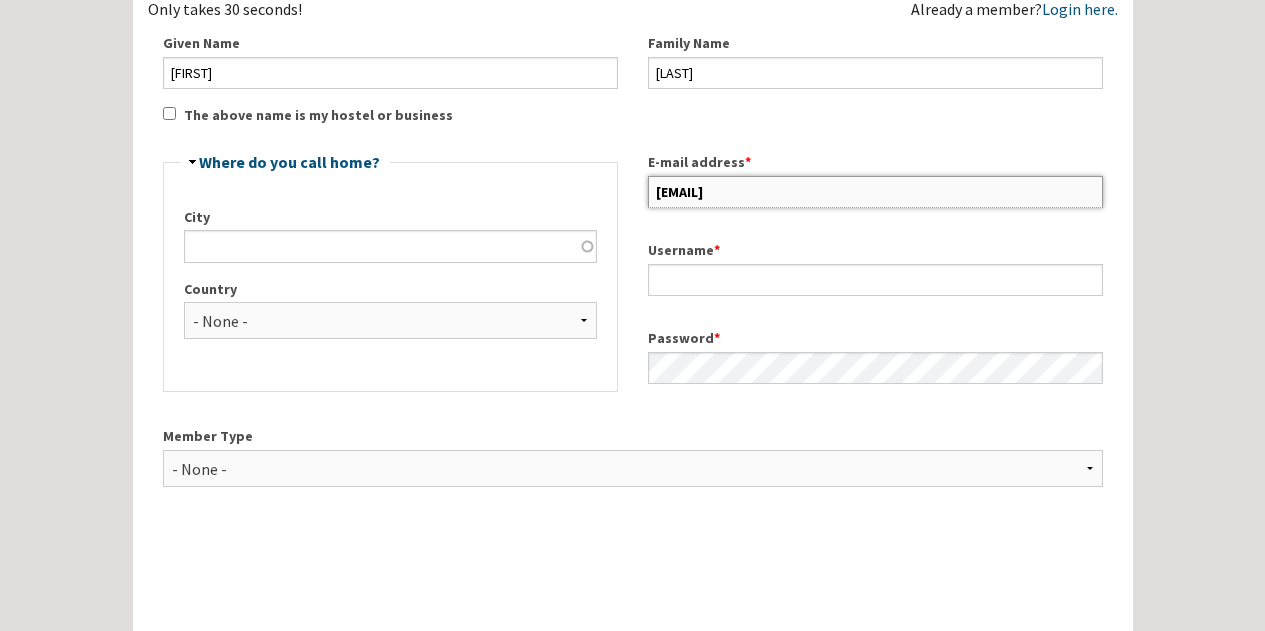 scroll, scrollTop: 195, scrollLeft: 0, axis: vertical 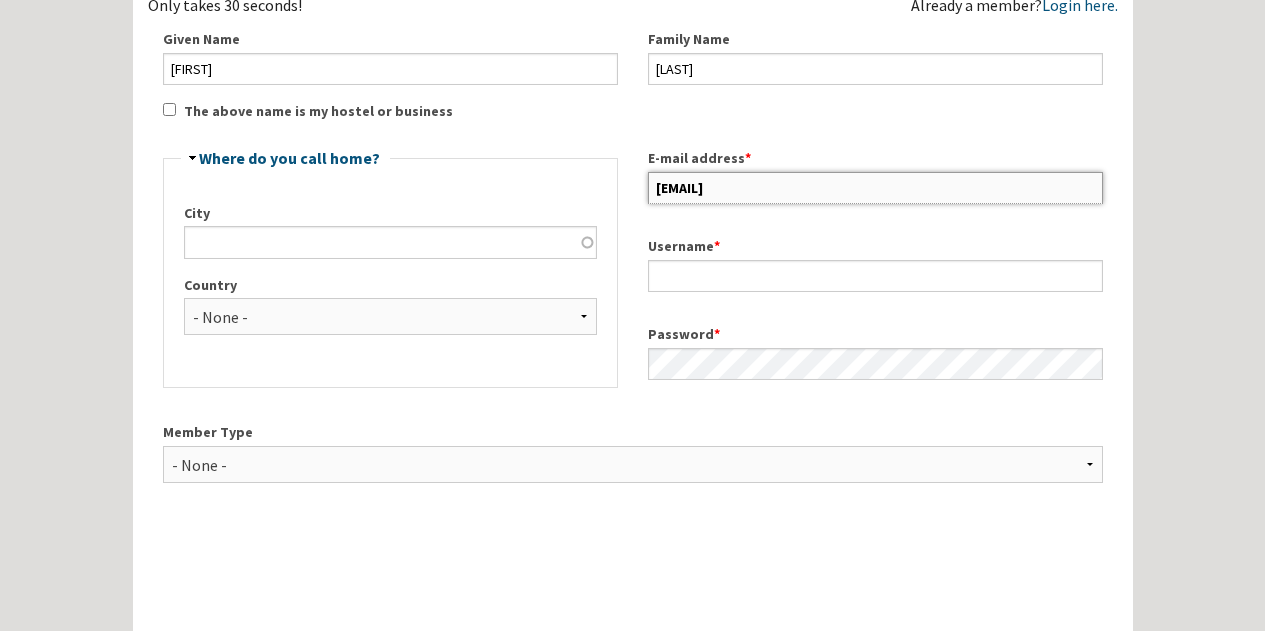 type on "aganyshka@gmail.com" 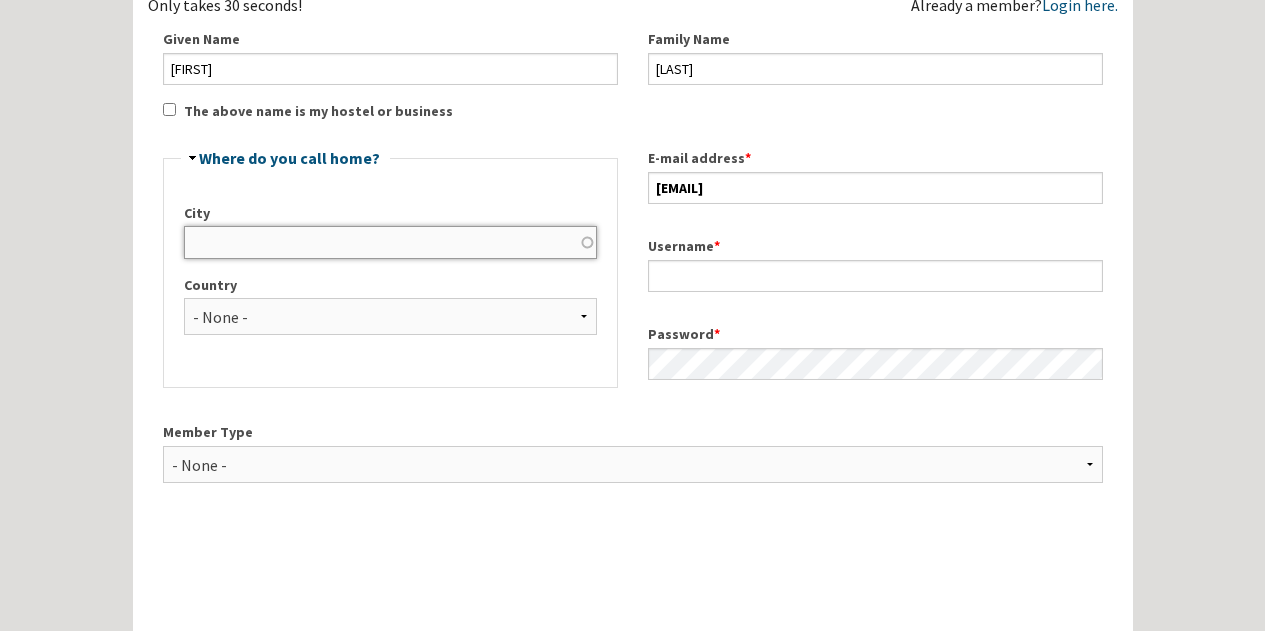 click on "City" at bounding box center [390, 242] 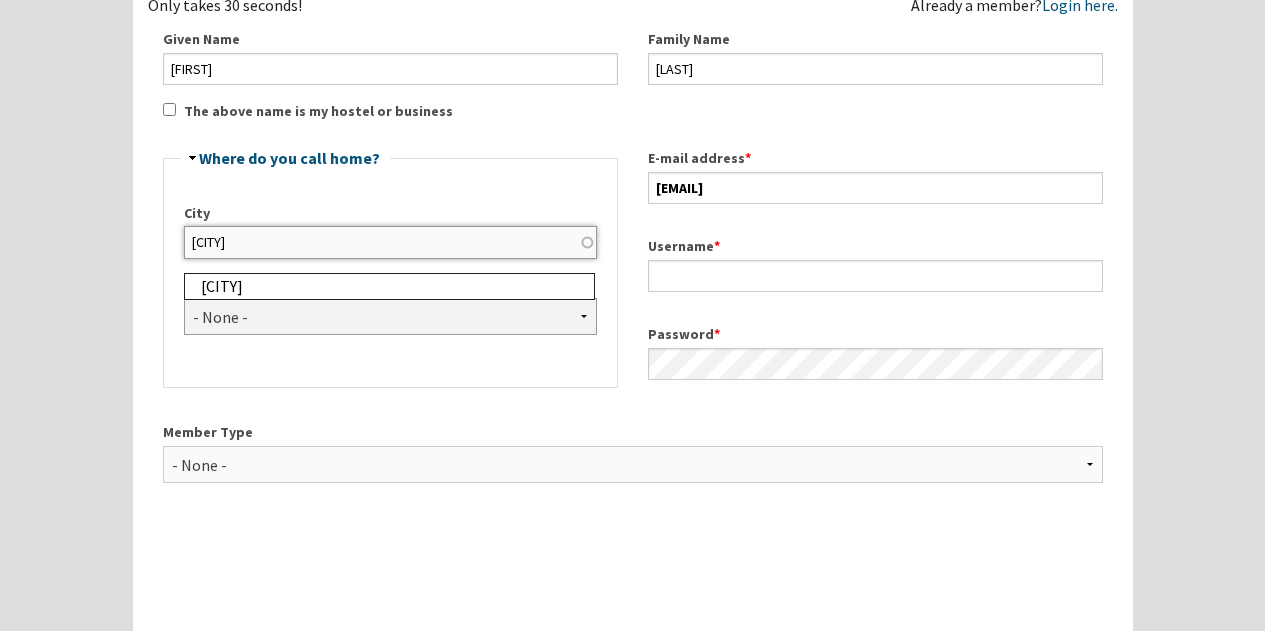 type on "Brno" 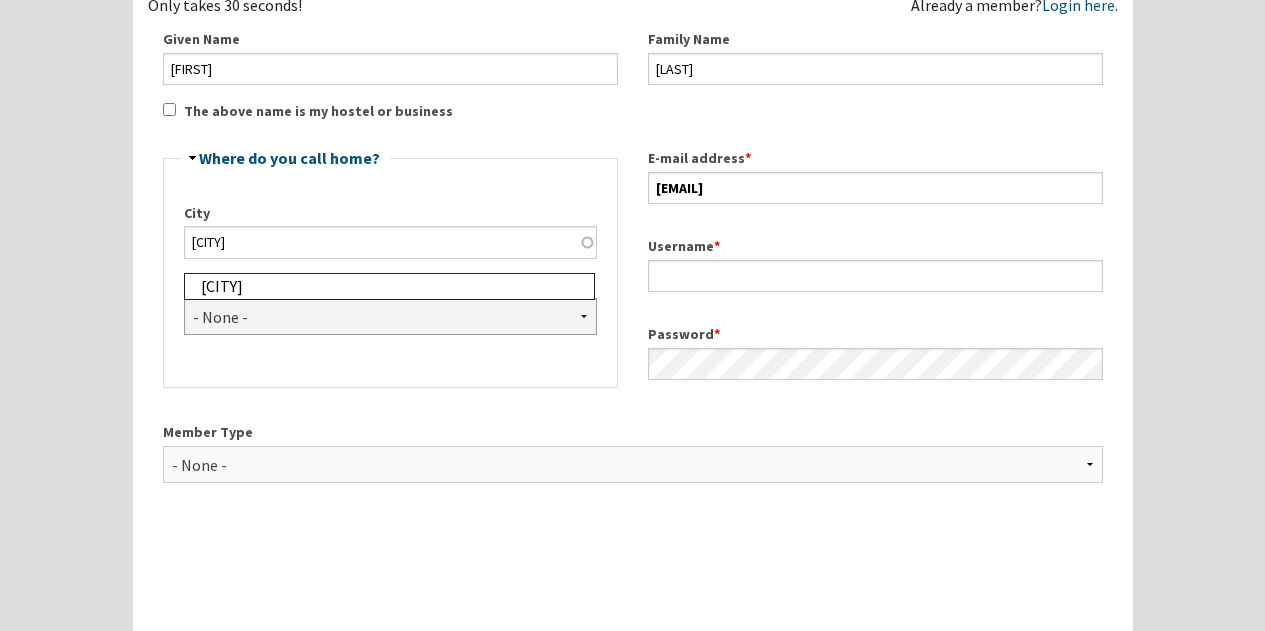 click on "- None - Afghanistan Åland Islands Albania Algeria American Samoa Andorra Angola Anguilla Antarctica Antigua and Barbuda Argentina Armenia Aruba Australia Austria Azerbaijan Bahamas Bahrain Bali Bangladesh Barbados Belarus Belgium Belize Benin Bermuda Bhutan Bolivia Bosnia and Herzegovina Botswana Bouvet Island Brazil British Indian Ocean Territory Brunei Darussalam Bulgaria Burkina Faso Burundi Cambodia Cameroon Canada Cape Verde Caribbean Netherlands Cayman Islands Central African Republic Chad Chile China Christmas Island Cocos Keeling Islands Colombia Comoros Congo Congo, Democratic Republic of Cook Islands Costa Rica Côte d'Ivoire Croatia Cuba Curaçao Cyprus Czech Republic Demark Denmark Djibouti Dominica Dominican Republic Ecuador Egypt El Salvador Equatorial Guinea Eritrea Estonia Ethiopia Falkland Islands Faroe Islands Fiji Finland France French Guiana French Polynesia French Southern Territories Gabon Gambia Georgia Germany Ghana Gibraltar Greece Greenland Grenada Guadeloupe Guam Guatemala Guinea" at bounding box center (390, 316) 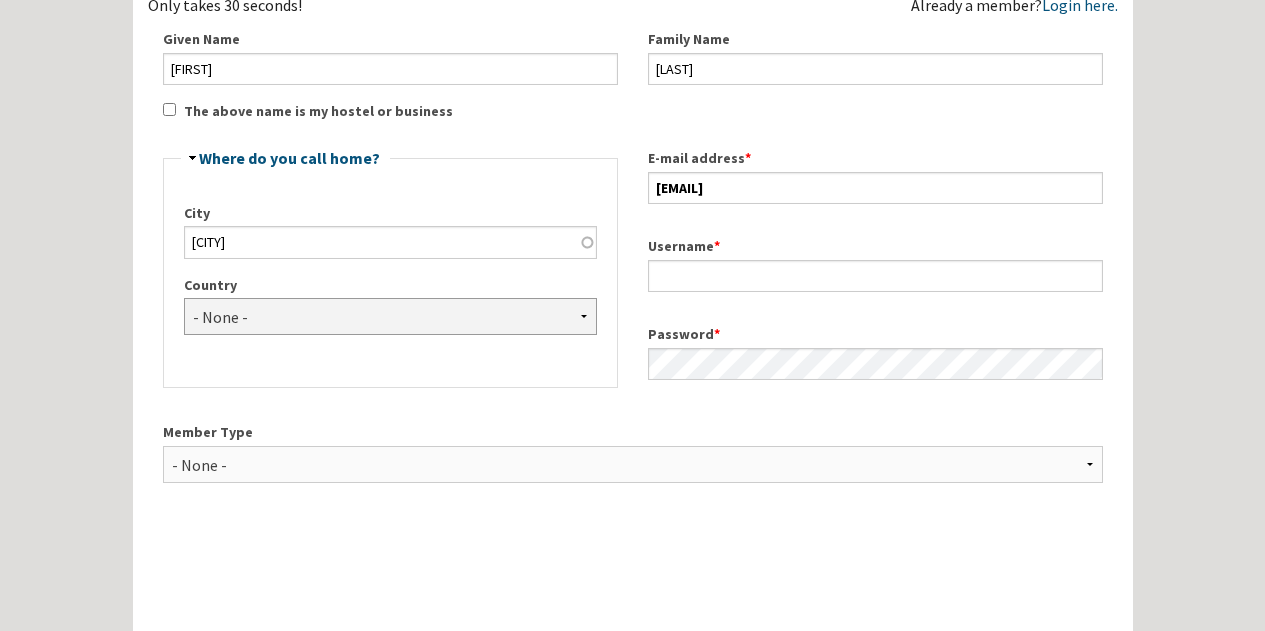 select on "1032" 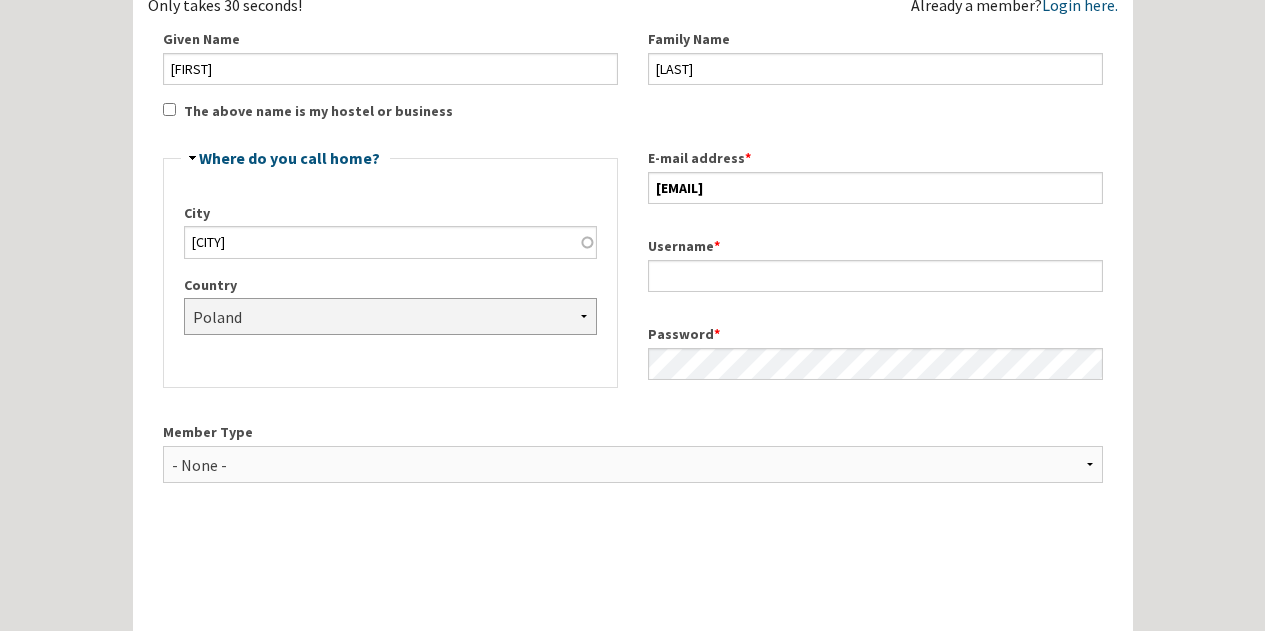 click on "- None - Afghanistan Åland Islands Albania Algeria American Samoa Andorra Angola Anguilla Antarctica Antigua and Barbuda Argentina Armenia Aruba Australia Austria Azerbaijan Bahamas Bahrain Bali Bangladesh Barbados Belarus Belgium Belize Benin Bermuda Bhutan Bolivia Bosnia and Herzegovina Botswana Bouvet Island Brazil British Indian Ocean Territory Brunei Darussalam Bulgaria Burkina Faso Burundi Cambodia Cameroon Canada Cape Verde Caribbean Netherlands Cayman Islands Central African Republic Chad Chile China Christmas Island Cocos Keeling Islands Colombia Comoros Congo Congo, Democratic Republic of Cook Islands Costa Rica Côte d'Ivoire Croatia Cuba Curaçao Cyprus Czech Republic Demark Denmark Djibouti Dominica Dominican Republic Ecuador Egypt El Salvador Equatorial Guinea Eritrea Estonia Ethiopia Falkland Islands Faroe Islands Fiji Finland France French Guiana French Polynesia French Southern Territories Gabon Gambia Georgia Germany Ghana Gibraltar Greece Greenland Grenada Guadeloupe Guam Guatemala Guinea" at bounding box center [390, 316] 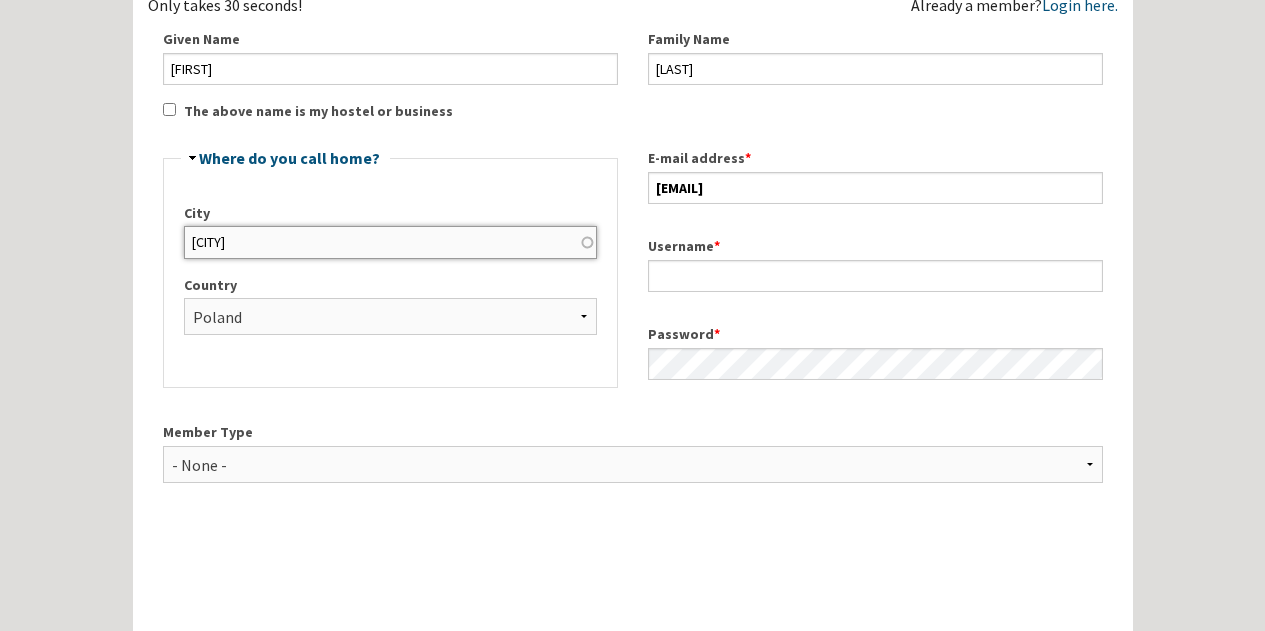 click on "Brno" at bounding box center [390, 242] 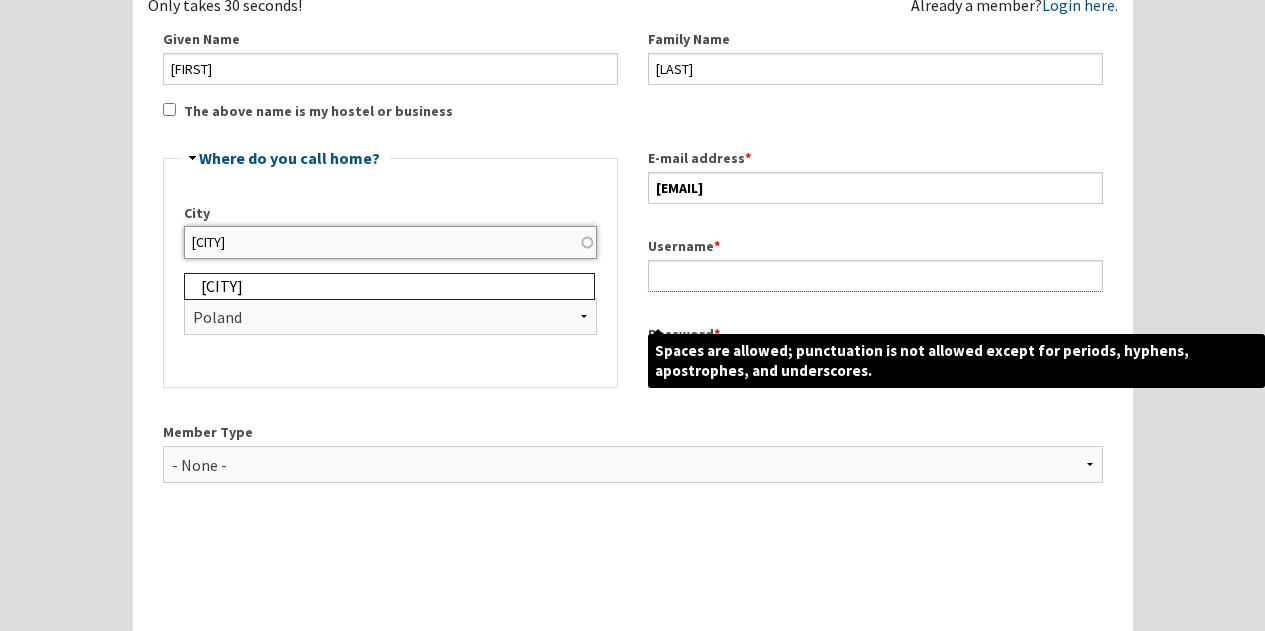 type on "Zielona Gora" 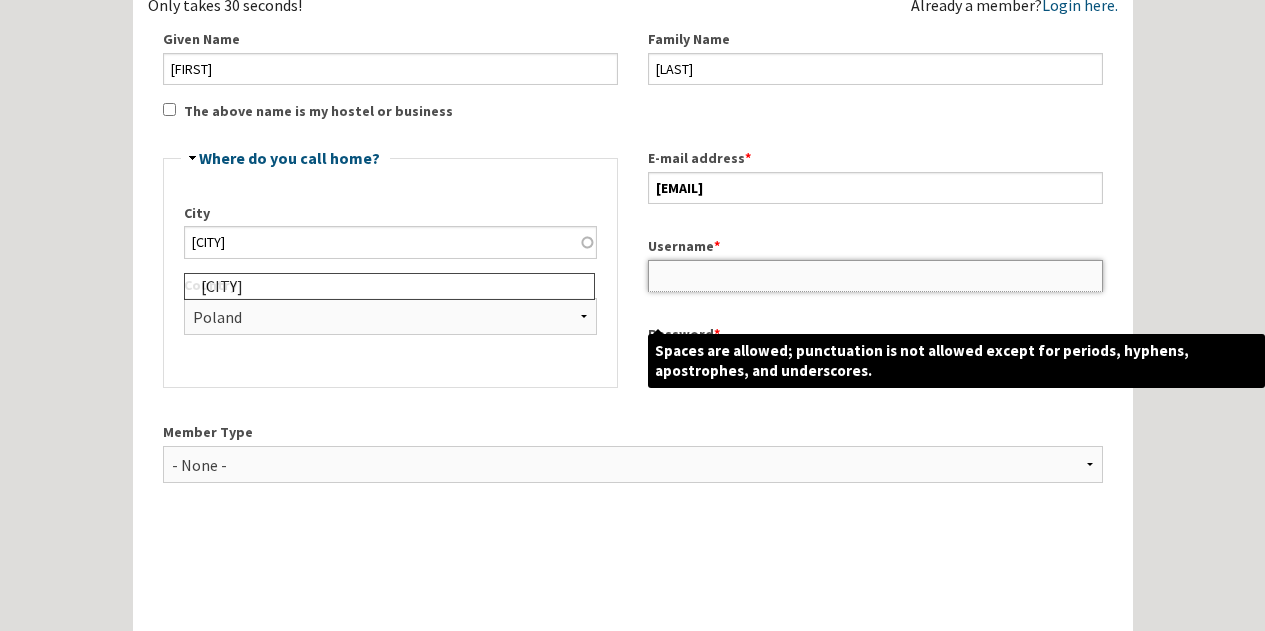 click on "Username  *" at bounding box center [875, 276] 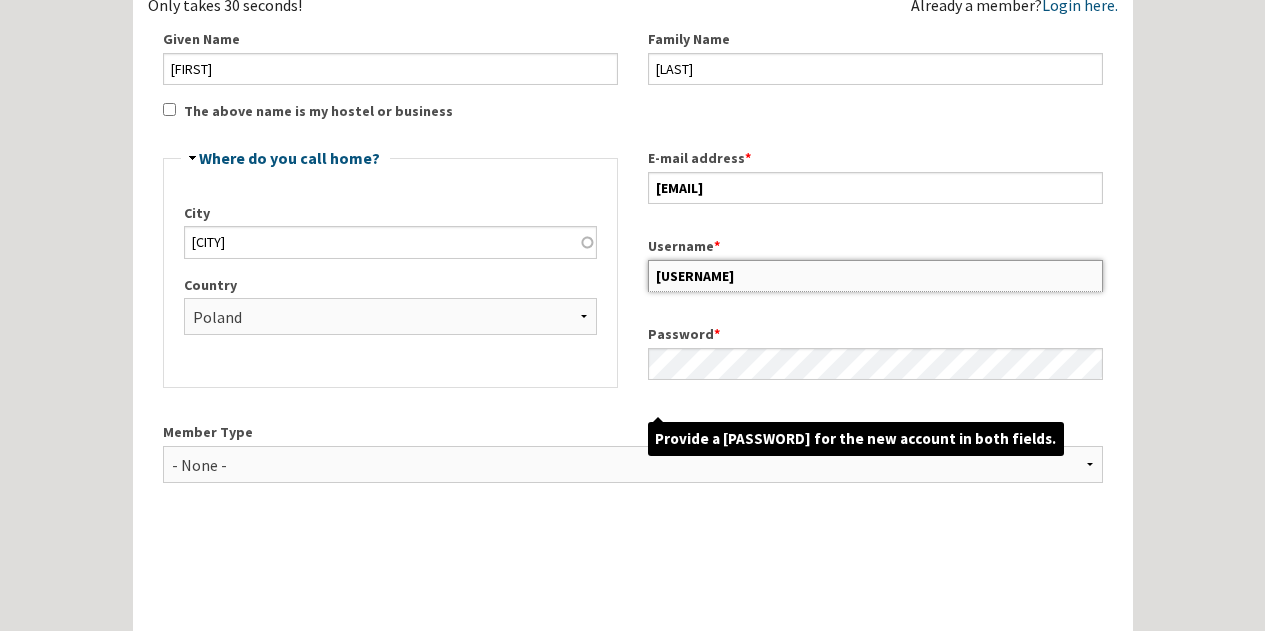 type on "[NAME]" 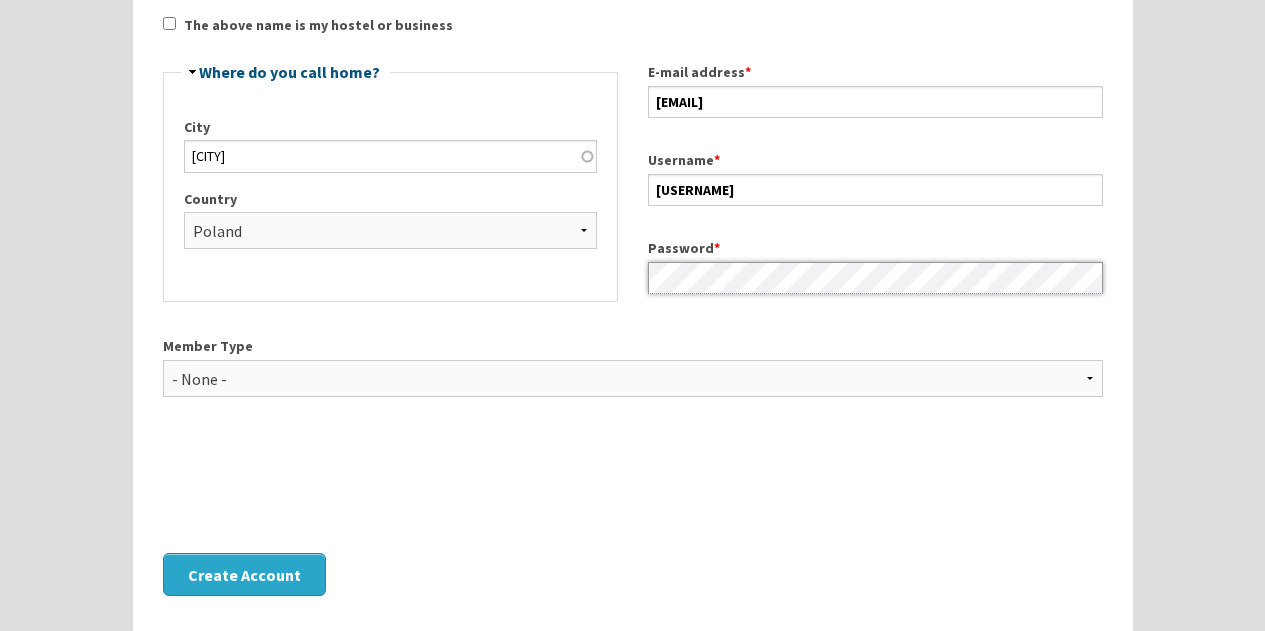 scroll, scrollTop: 282, scrollLeft: 0, axis: vertical 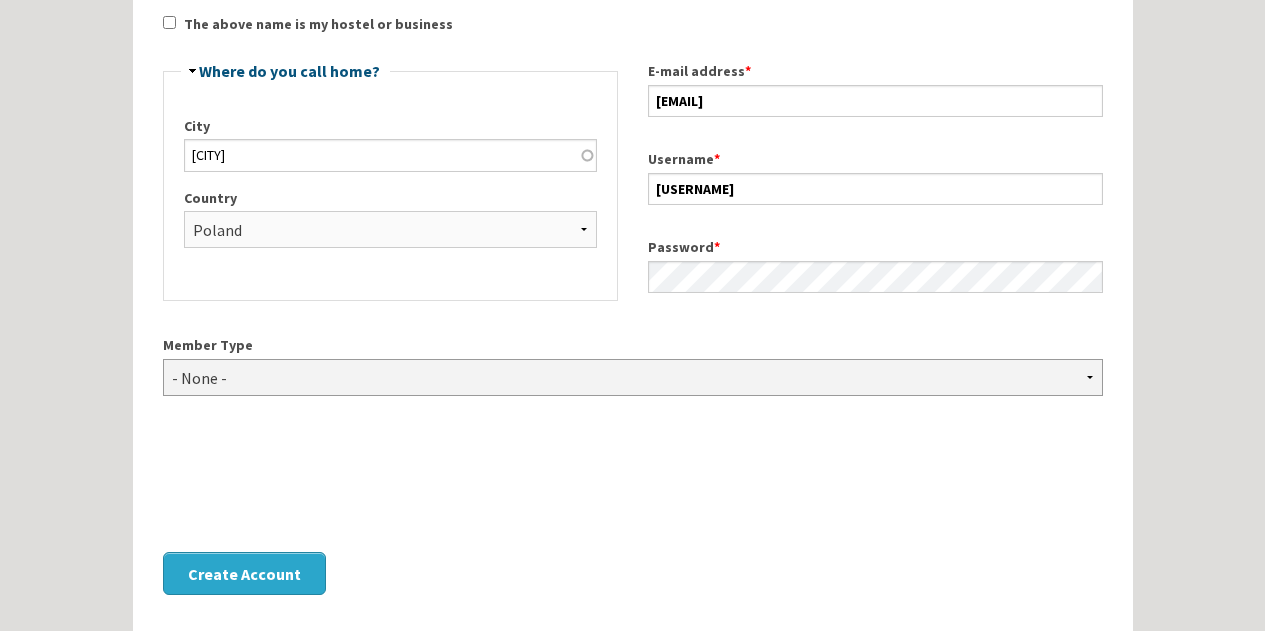 click on "- None - Hostel Owner Hostel Manager Hostel Investor Hostel Staff Hostel Volunteer Hostel Enthusiast Aspiring Hostel Owner Hostel Consultant Hostel Industry Supplier/Vendor Travel Writer/Blogger Travel Business Owner Travel Business Manager Other Business Owner Other Business Manager" at bounding box center (633, 377) 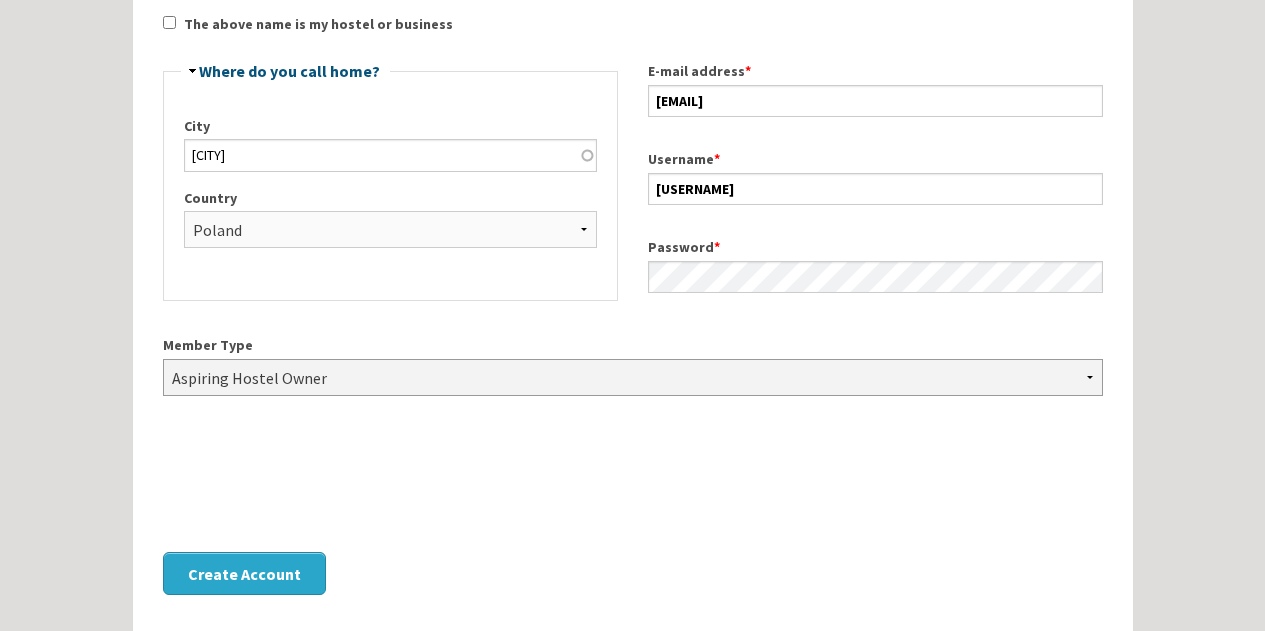 click on "- None - Hostel Owner Hostel Manager Hostel Investor Hostel Staff Hostel Volunteer Hostel Enthusiast Aspiring Hostel Owner Hostel Consultant Hostel Industry Supplier/Vendor Travel Writer/Blogger Travel Business Owner Travel Business Manager Other Business Owner Other Business Manager" at bounding box center [633, 377] 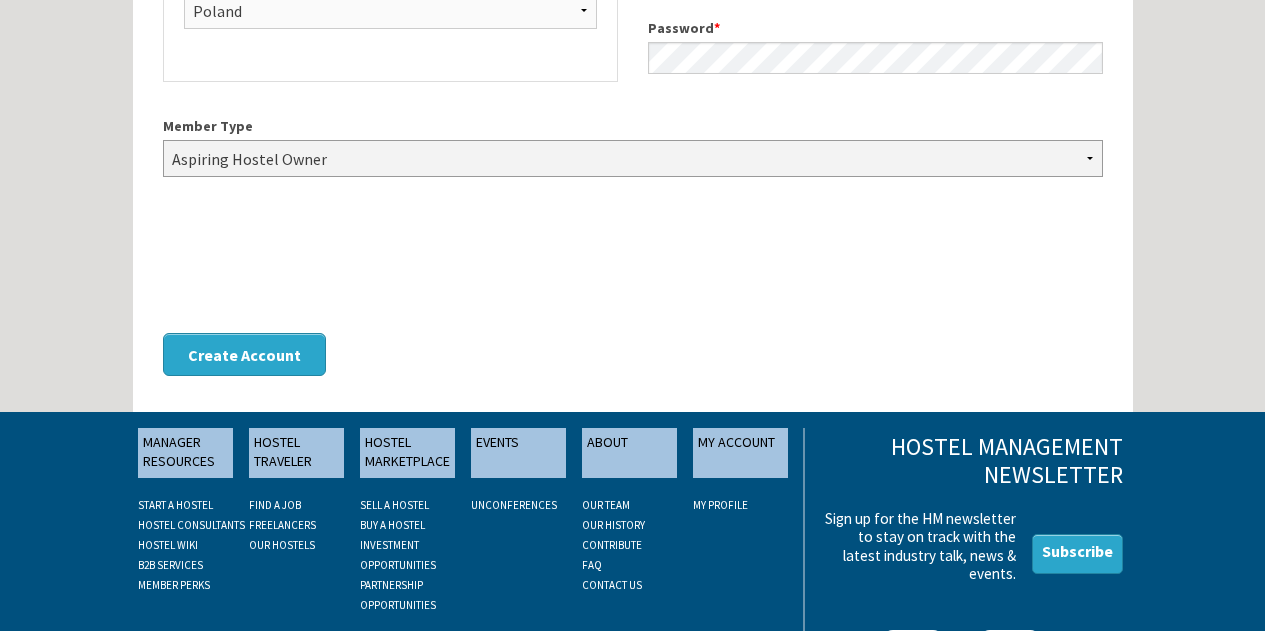 scroll, scrollTop: 504, scrollLeft: 0, axis: vertical 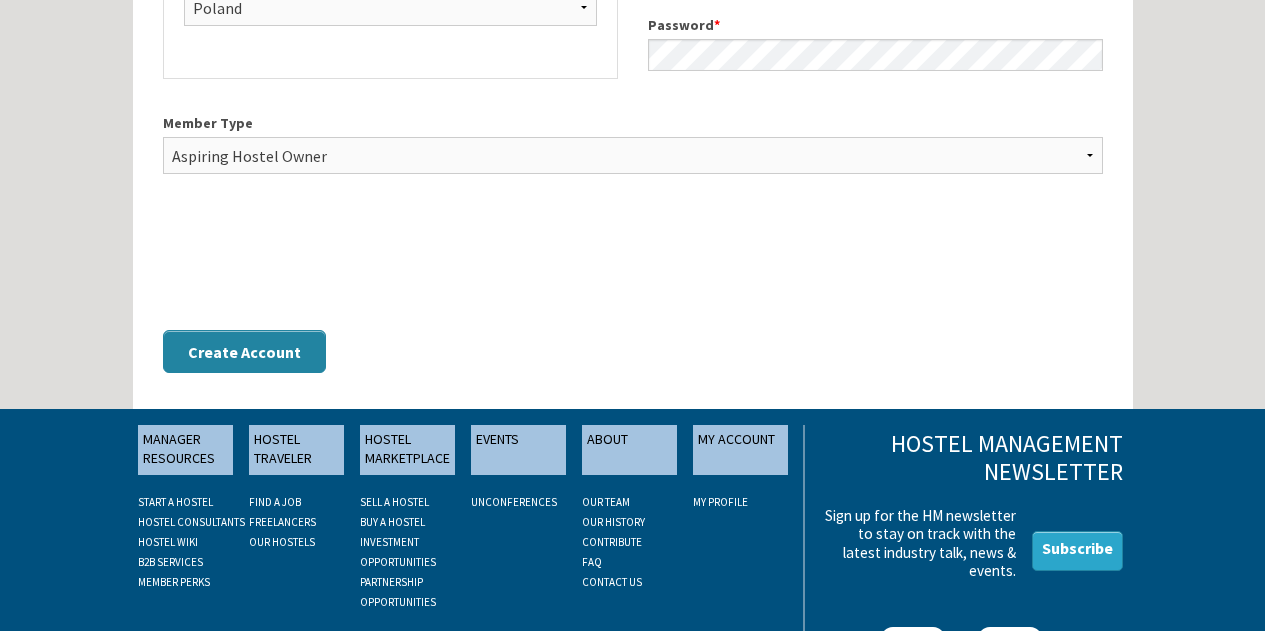 click on "Create Account" at bounding box center (244, 351) 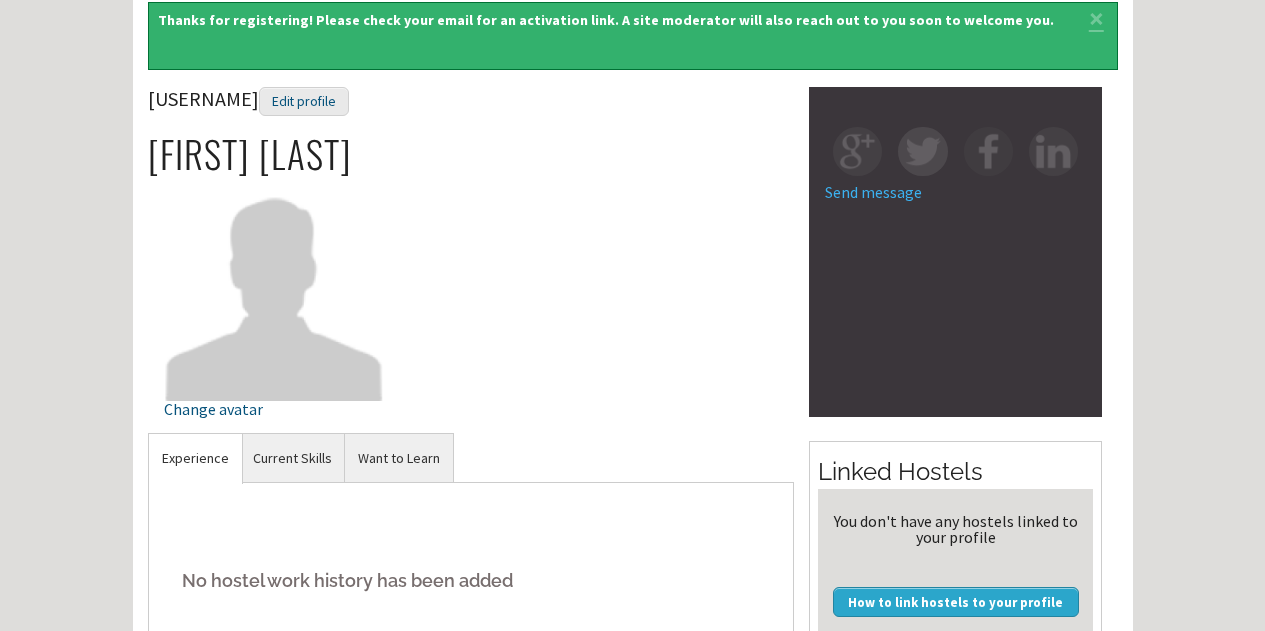 scroll, scrollTop: 0, scrollLeft: 0, axis: both 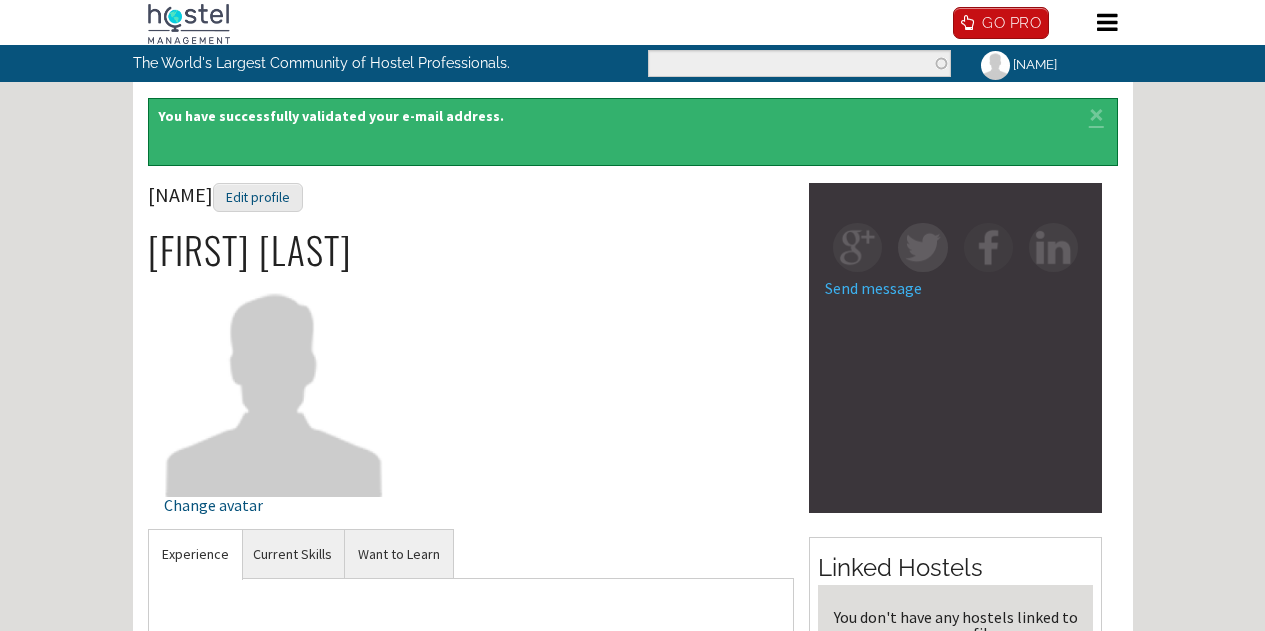 click on "Hostels" at bounding box center [0, 0] 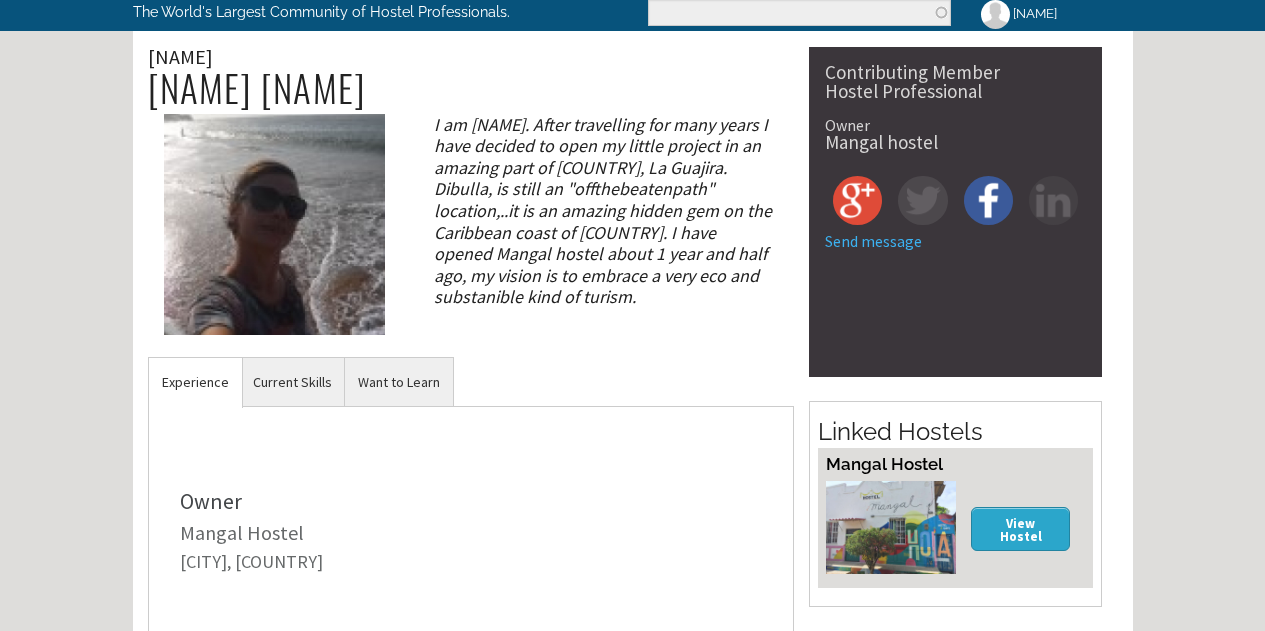 scroll, scrollTop: 0, scrollLeft: 0, axis: both 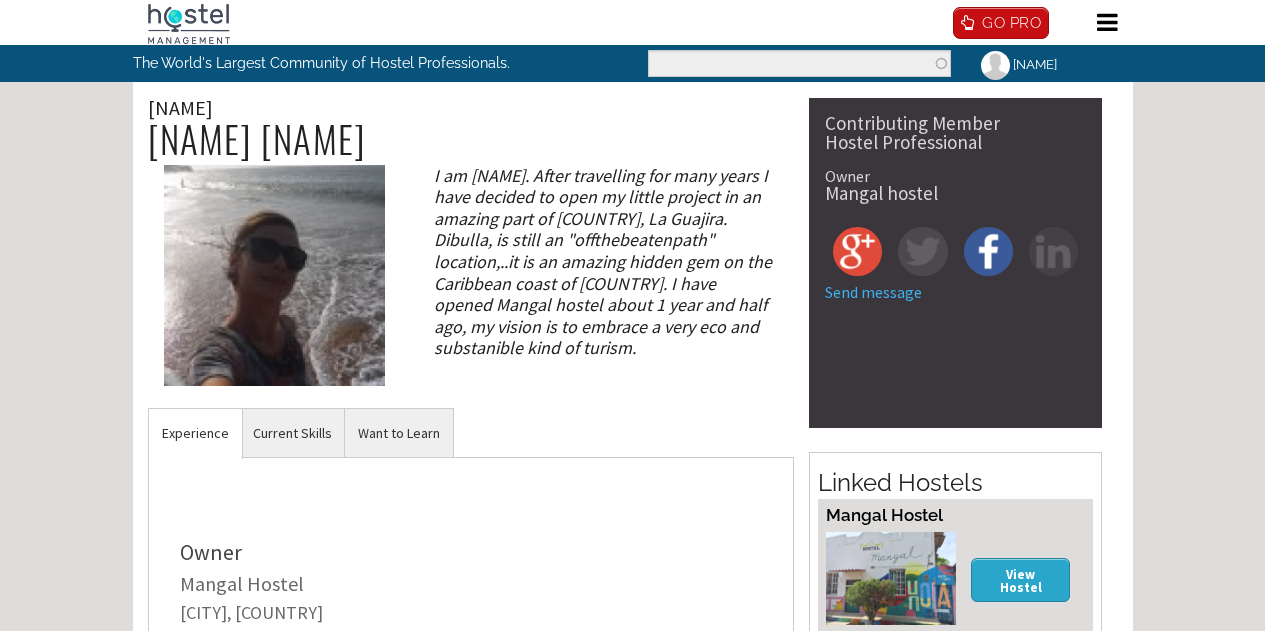 click on "Hostels" at bounding box center (0, 0) 